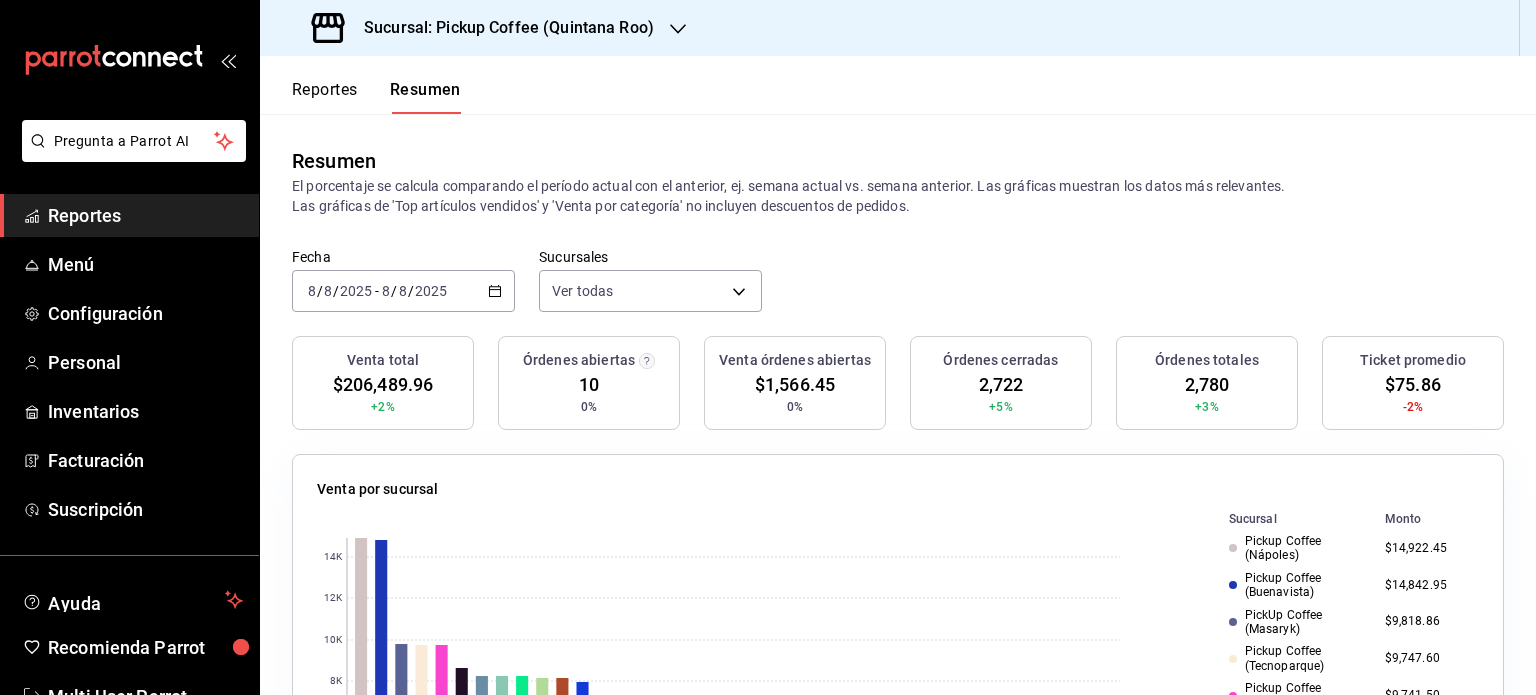 scroll, scrollTop: 0, scrollLeft: 0, axis: both 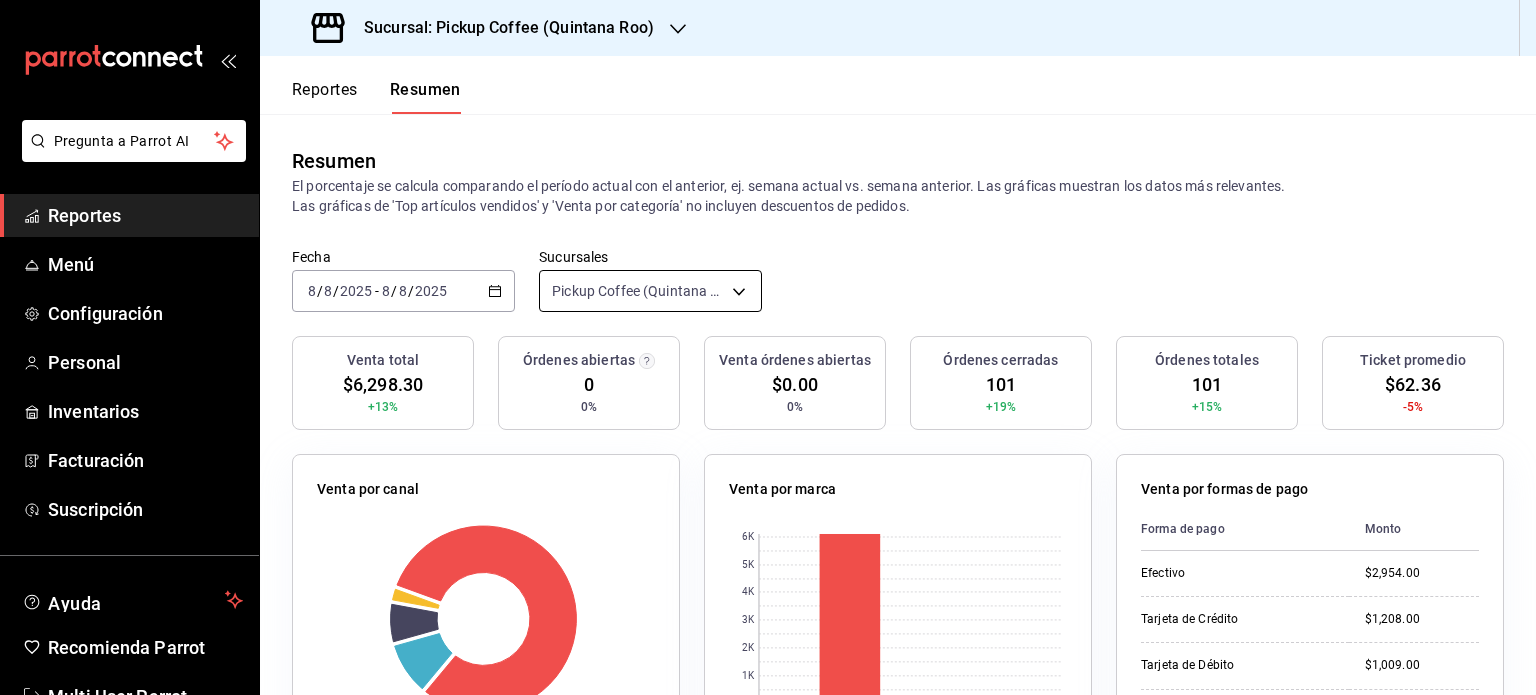 click on "Pregunta a Parrot AI Reportes   Menú   Configuración   Personal   Inventarios   Facturación   Suscripción   Ayuda Recomienda Parrot   Multi User Parrot   Sugerir nueva función   Sucursal: Pickup Coffee ([STATE]) Reportes Resumen Resumen El porcentaje se calcula comparando el período actual con el anterior, ej. semana actual vs. semana anterior. Las gráficas muestran los datos más relevantes.  Las gráficas de 'Top artículos vendidos' y 'Venta por categoría' no incluyen descuentos de pedidos. Fecha [DATE] [DAY] / [DAY] / [YEAR] - [DATE] [DAY] / [DAY] / [YEAR] Sucursales Pickup Coffee ([STATE]) [object Object] Venta total $6,298.30 +13% Órdenes abiertas 0 0% Venta órdenes abiertas $0.00 0% Órdenes cerradas 101 +19% Órdenes totales 101 +15% Ticket promedio $62.36 -5% Venta por canal Canal Porcentaje Monto Sucursal 82.1% $5,171.00 DiDi Food 9.15% $576.10 Rappi 6.74% $424.20 Uber Eats 2.02% $127.00 Venta por marca  0 1K 2K 3K 4K 5K 6K Marca Monto Pickup Coffee - [STATE] $6,096.30 $202.00 Monto   0" at bounding box center [768, 347] 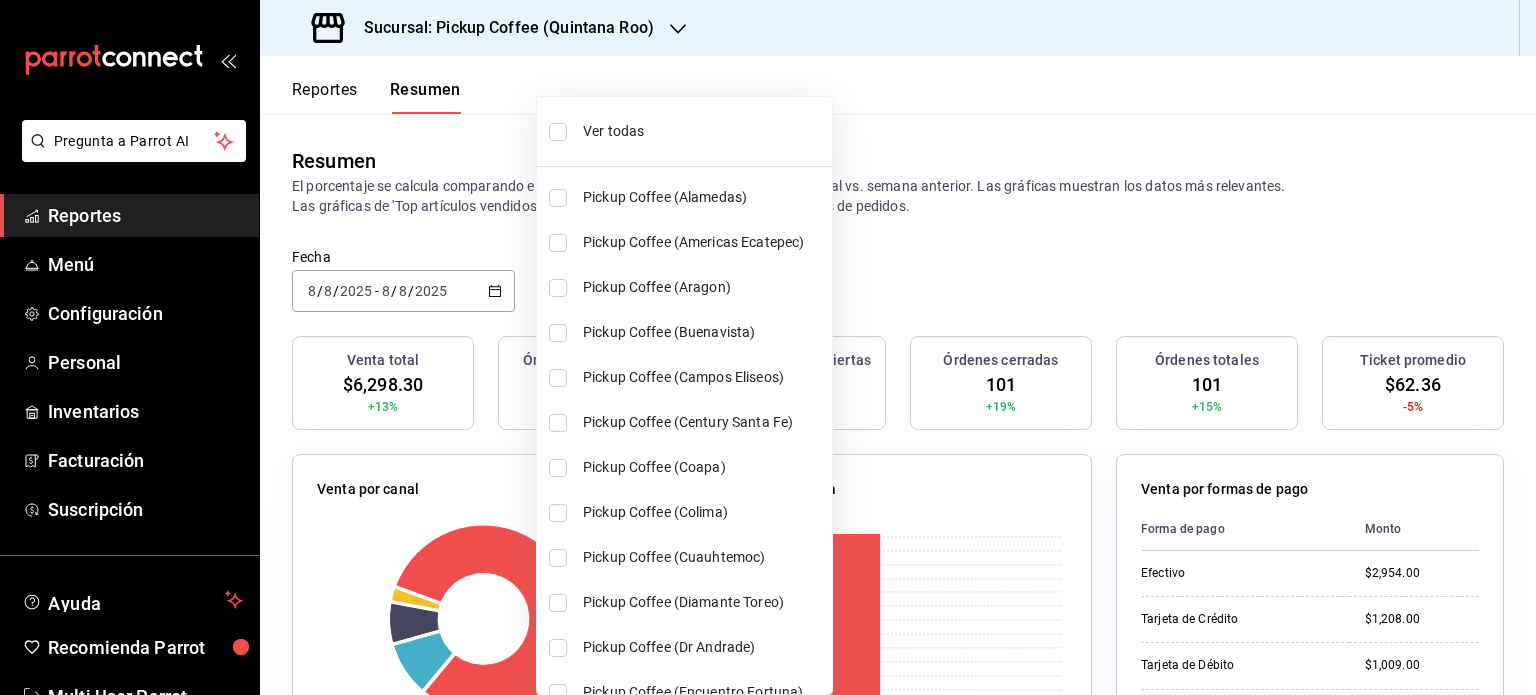click on "Ver todas" at bounding box center (703, 131) 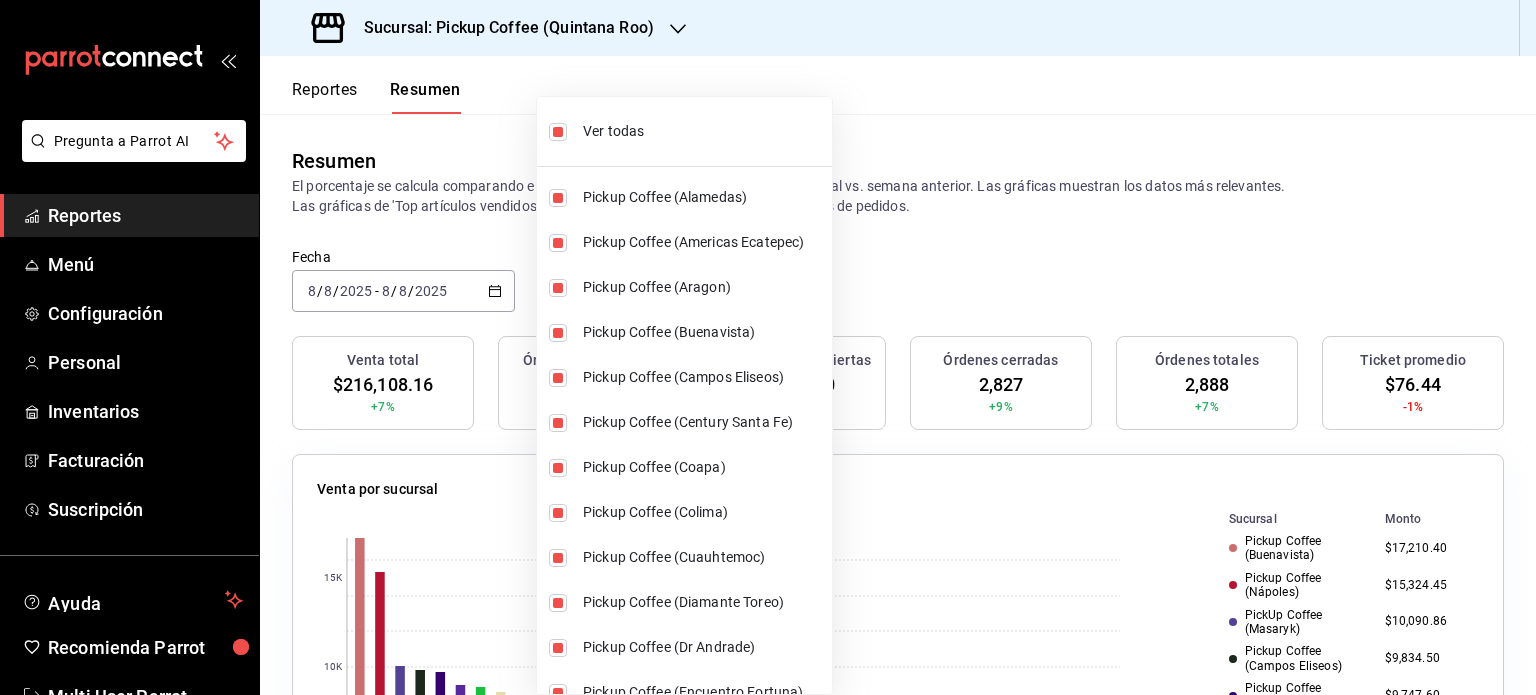 click at bounding box center (768, 347) 